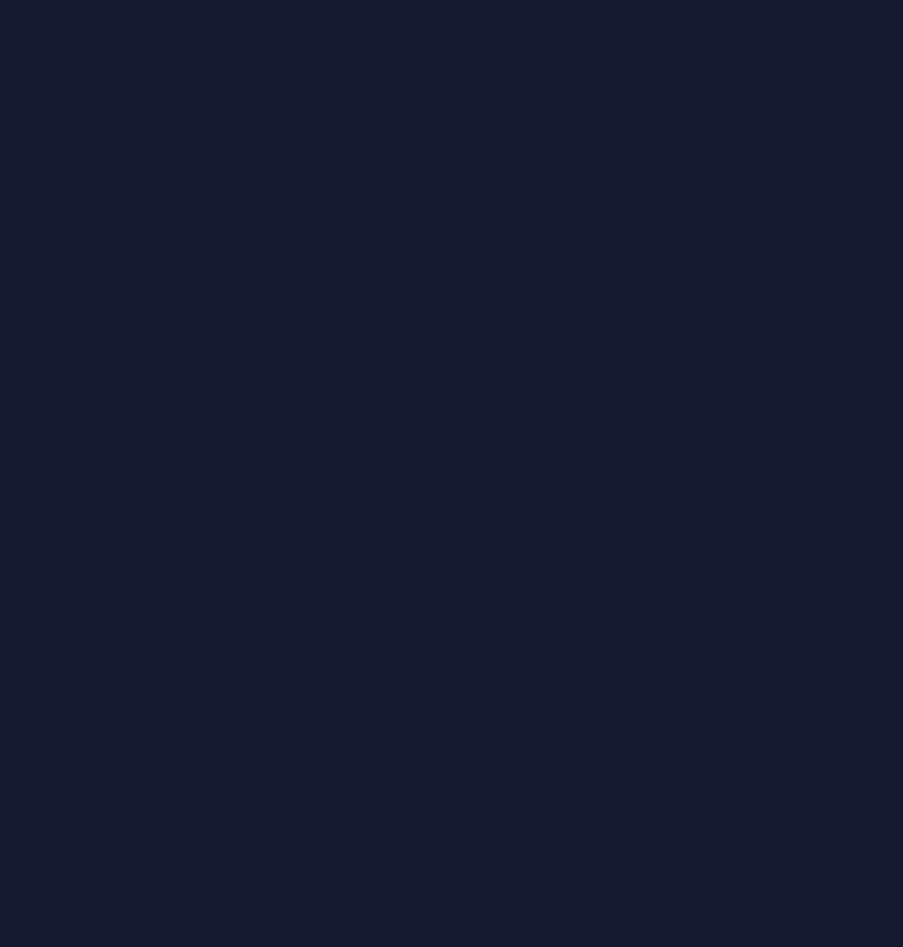 scroll, scrollTop: 0, scrollLeft: 0, axis: both 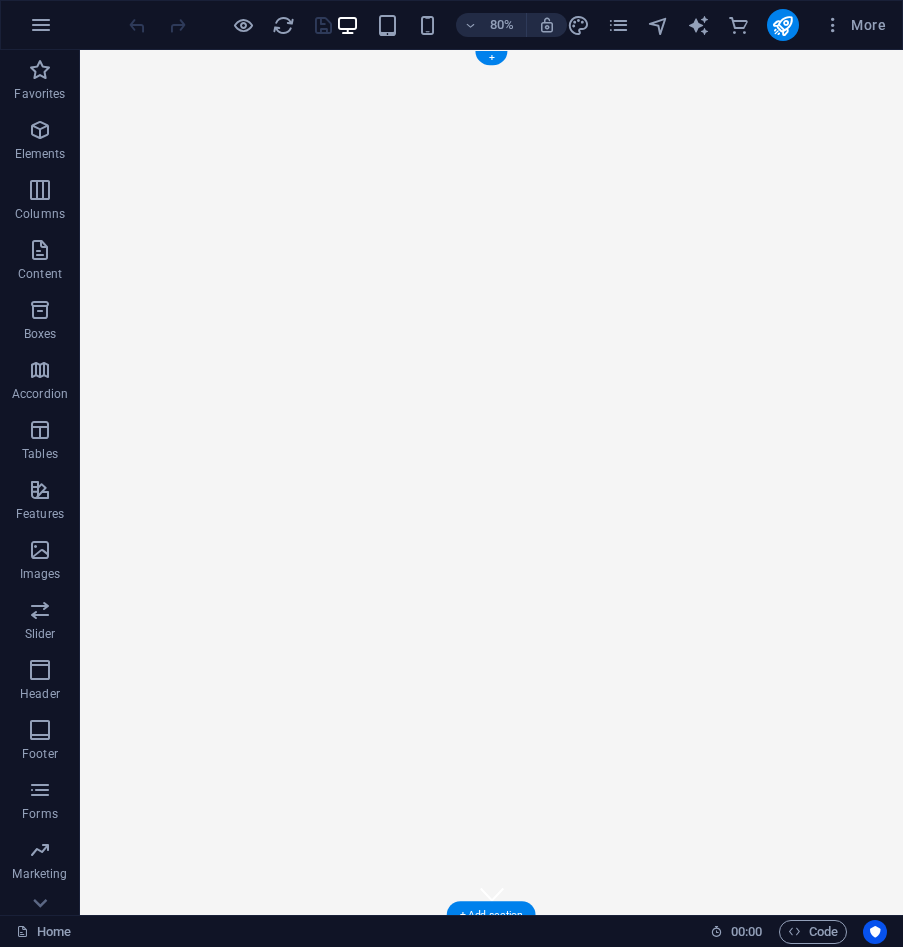 click at bounding box center (587, 50) 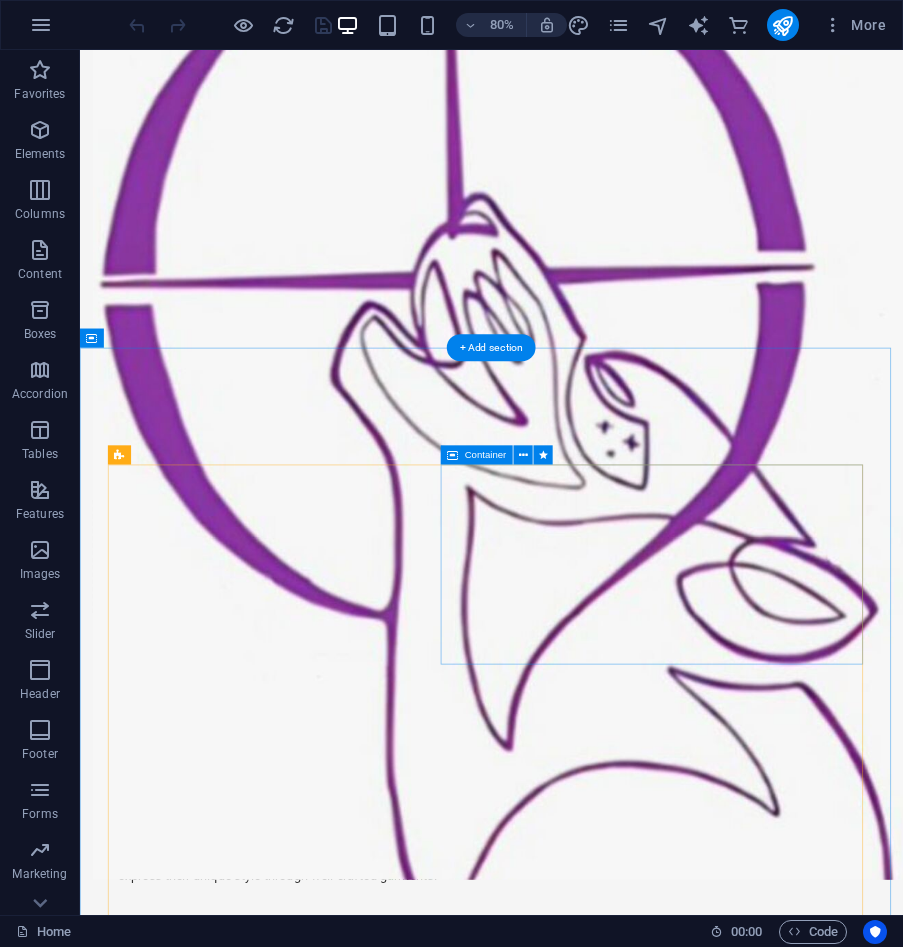 scroll, scrollTop: 2039, scrollLeft: 0, axis: vertical 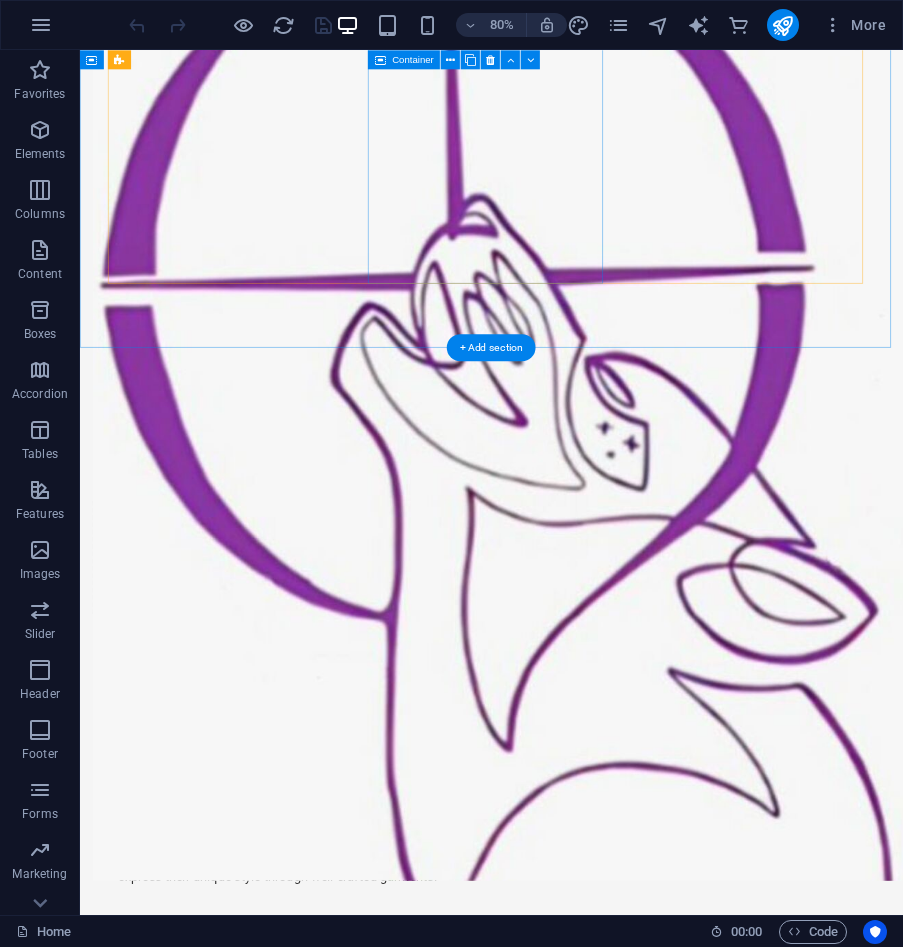 click on ".fa-secondary{opacity:.4} Design Design Process Our designer will take your ideas, inspirations, and prompts into account to create a range of custom design options. You'll have the chance to review, request changes, and refine the look until it's exactly what you envisioned." at bounding box center (269, 1946) 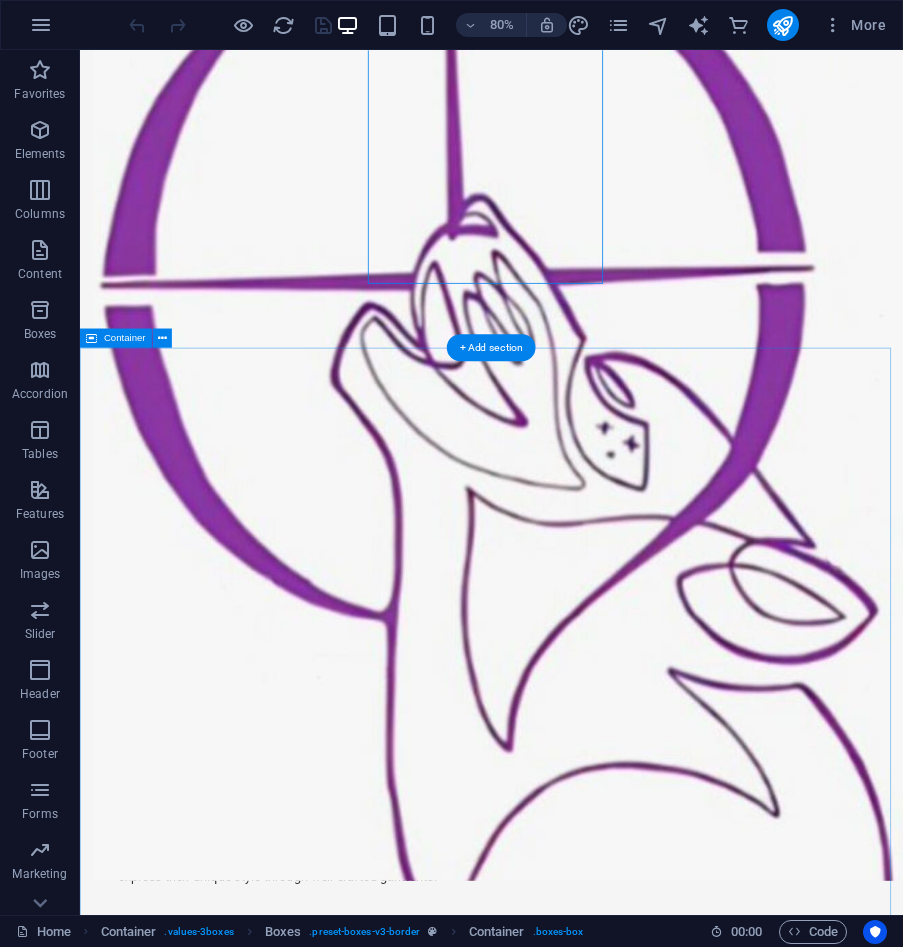 click on "Our Services Custom Clothing Design Bespoke Clothing Design At Stratton 195, we specialize in creating bespoke clothing tailored to your exact specifications. Whether it’s for formal events or promotional needs, our expert designers collaborate closely with you from concept to creation. CONTACT US Promotional Items Custom Promotional Items Looking to make a statement? Our custom promotional items are designed to represent your brand in a unique way. From branded apparel to accessories, we ensure your promotional items stand out. Explore Our Items Corporate Uniforms Professional Uniform Design Enhance your corporate image with our professionally designed uniforms. We create custom uniforms for businesses, ensuring they reflect your brand identity and values while maintaining comfort and style. View Uniform Options Matric Jackets Personalized Matric Jackets CONTACT US Event Apparel Custom Event Apparel Get Started Athletic Wear Tailored Athletic Wear contact us" at bounding box center (594, 3552) 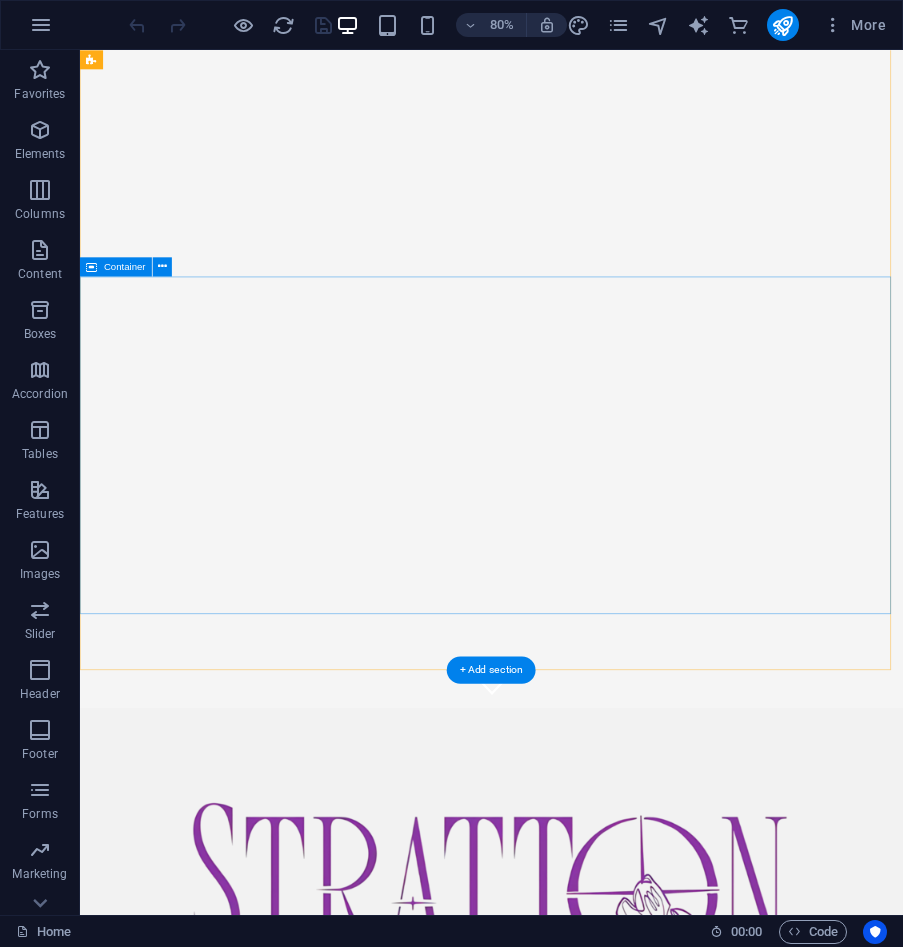 scroll, scrollTop: 252, scrollLeft: 0, axis: vertical 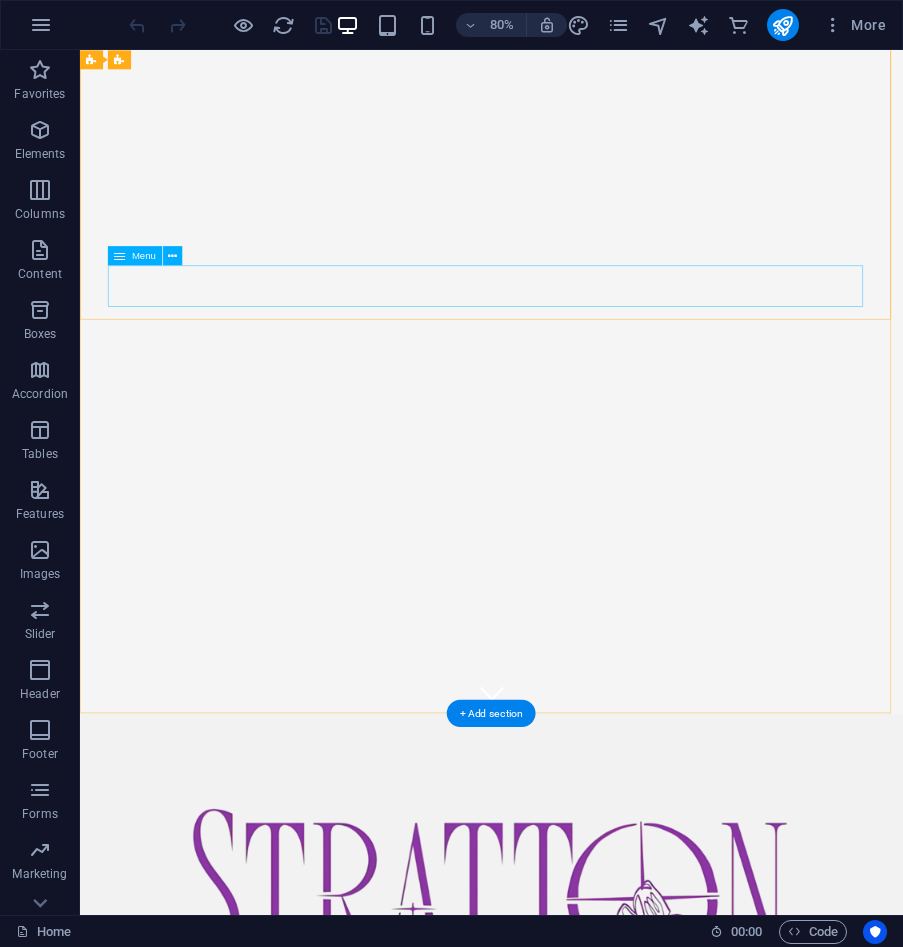 click on "Home About Values Services Contact" at bounding box center [595, 1426] 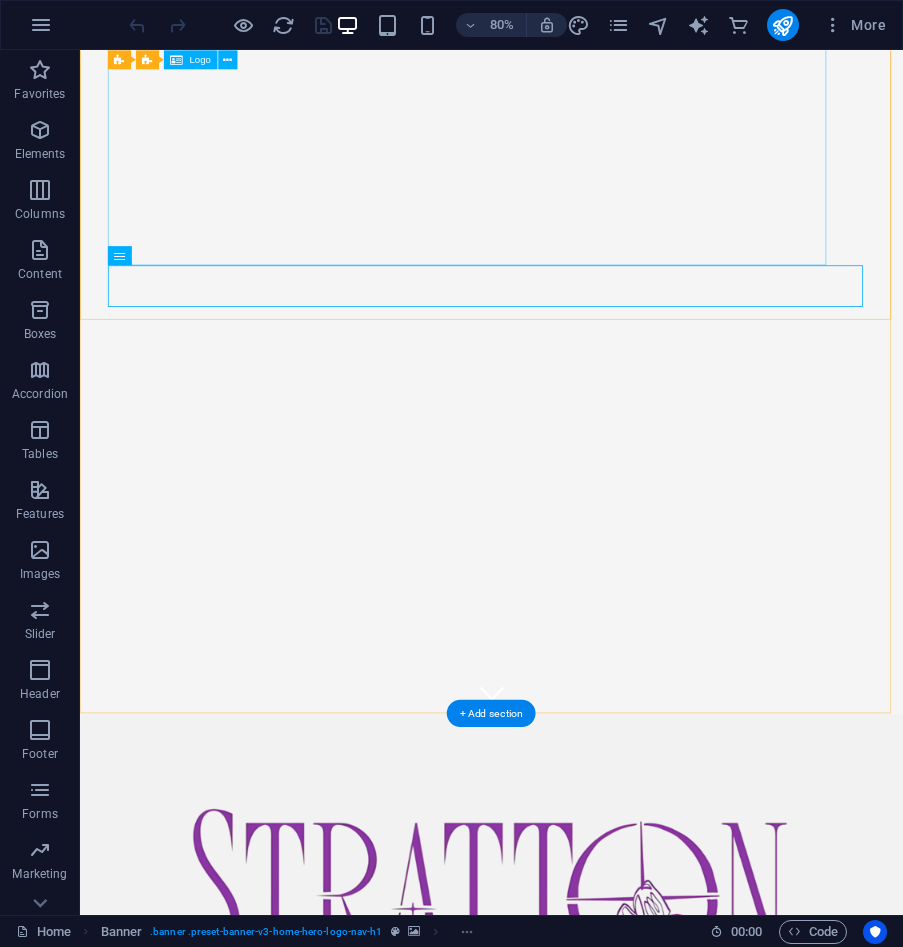 click at bounding box center [595, 1147] 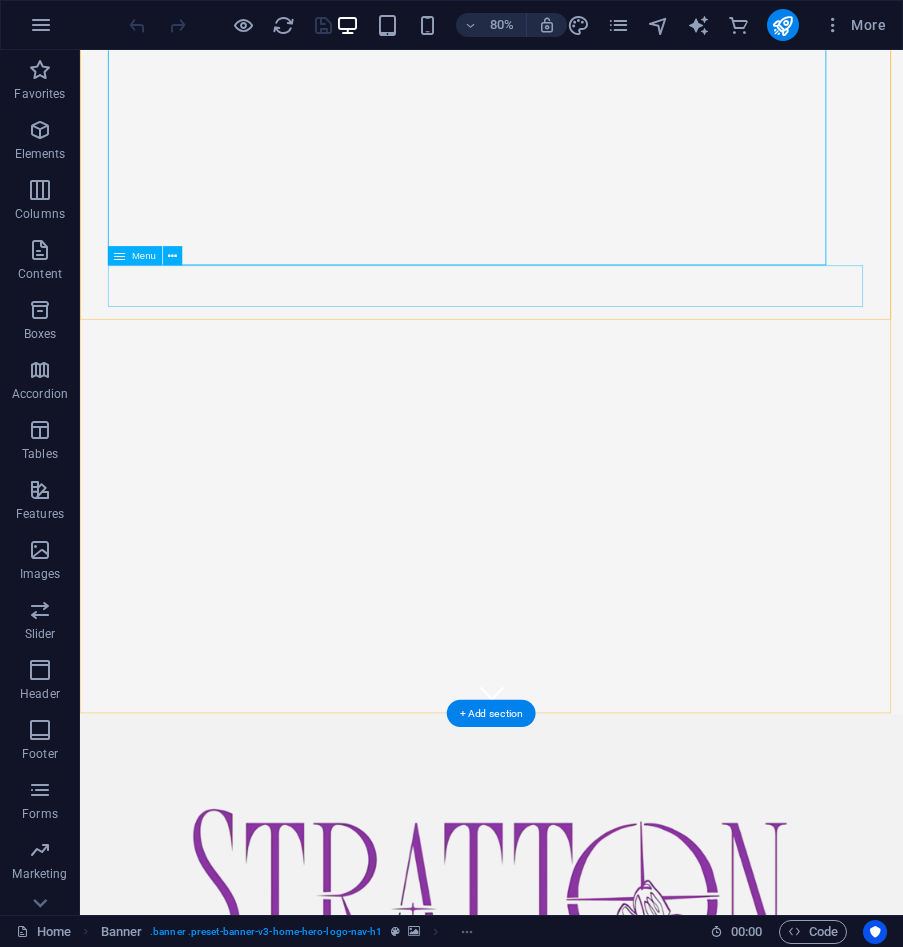 click on "Home About Values Services Contact" at bounding box center [595, 1426] 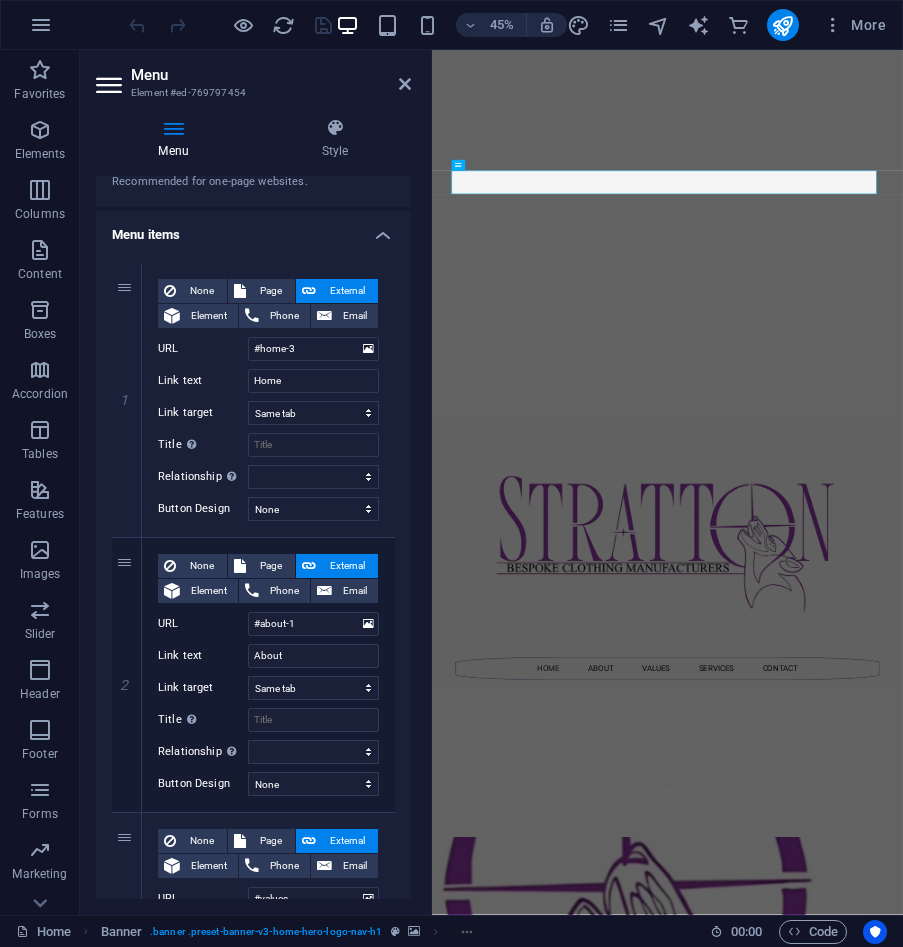 scroll, scrollTop: 0, scrollLeft: 0, axis: both 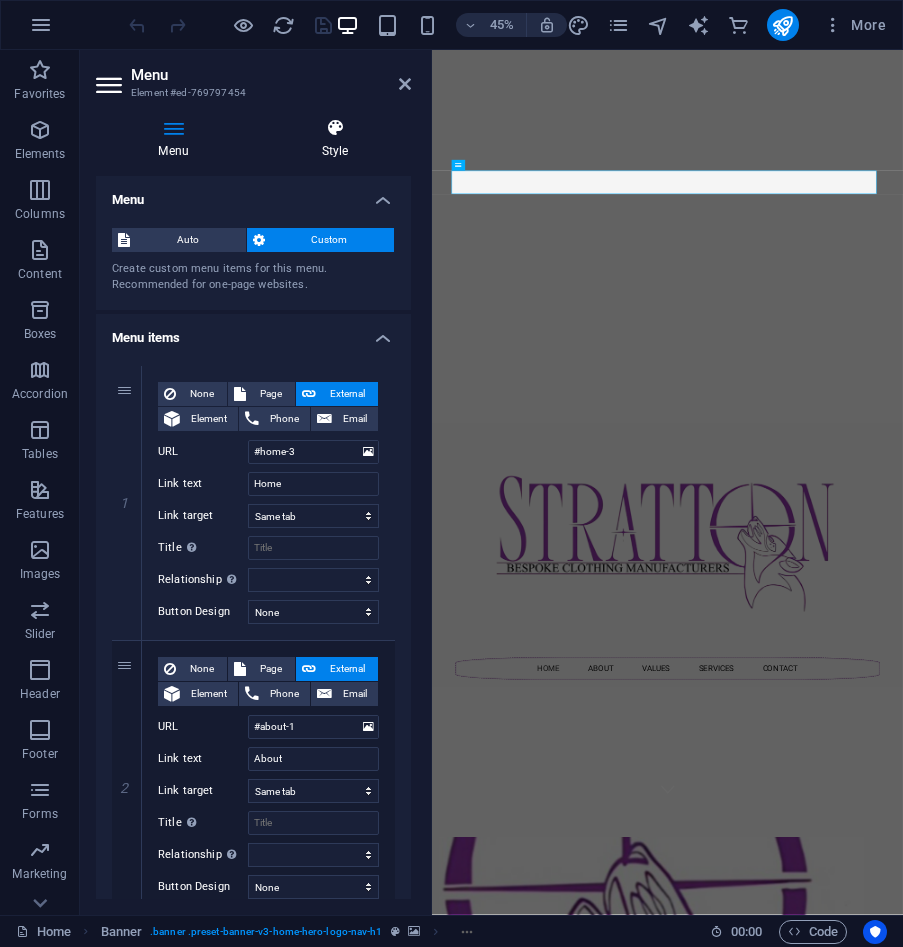 click at bounding box center (335, 128) 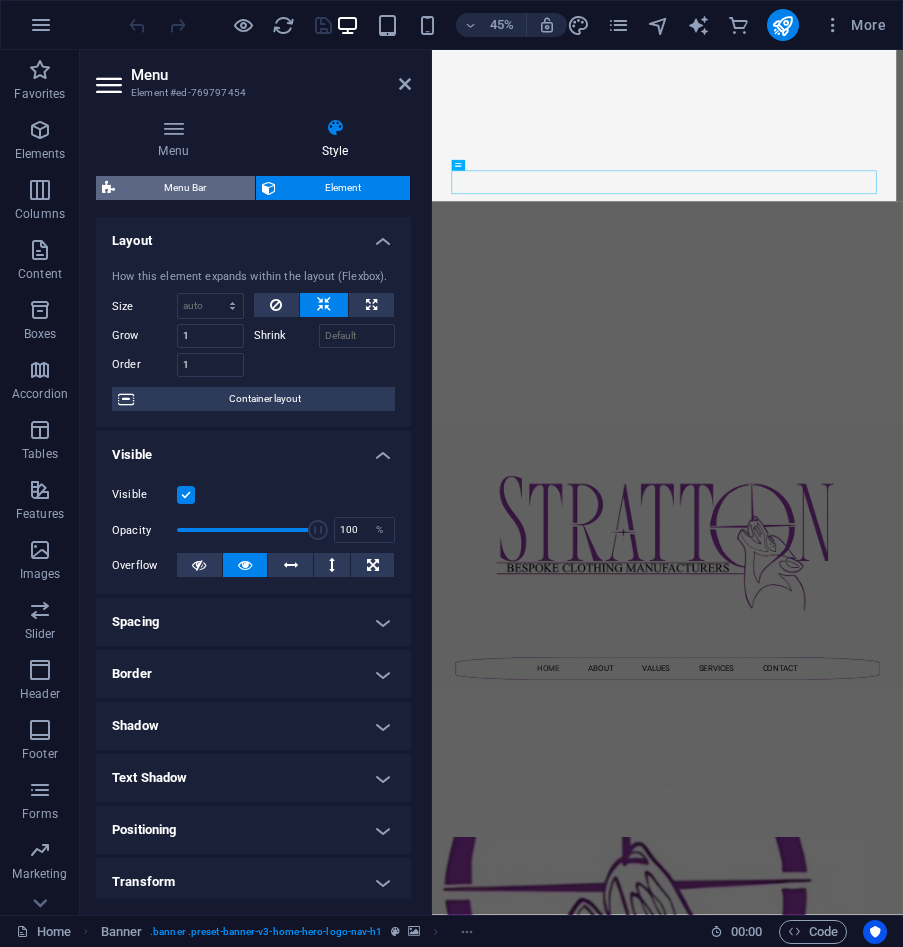 click on "Menu Bar" at bounding box center (185, 188) 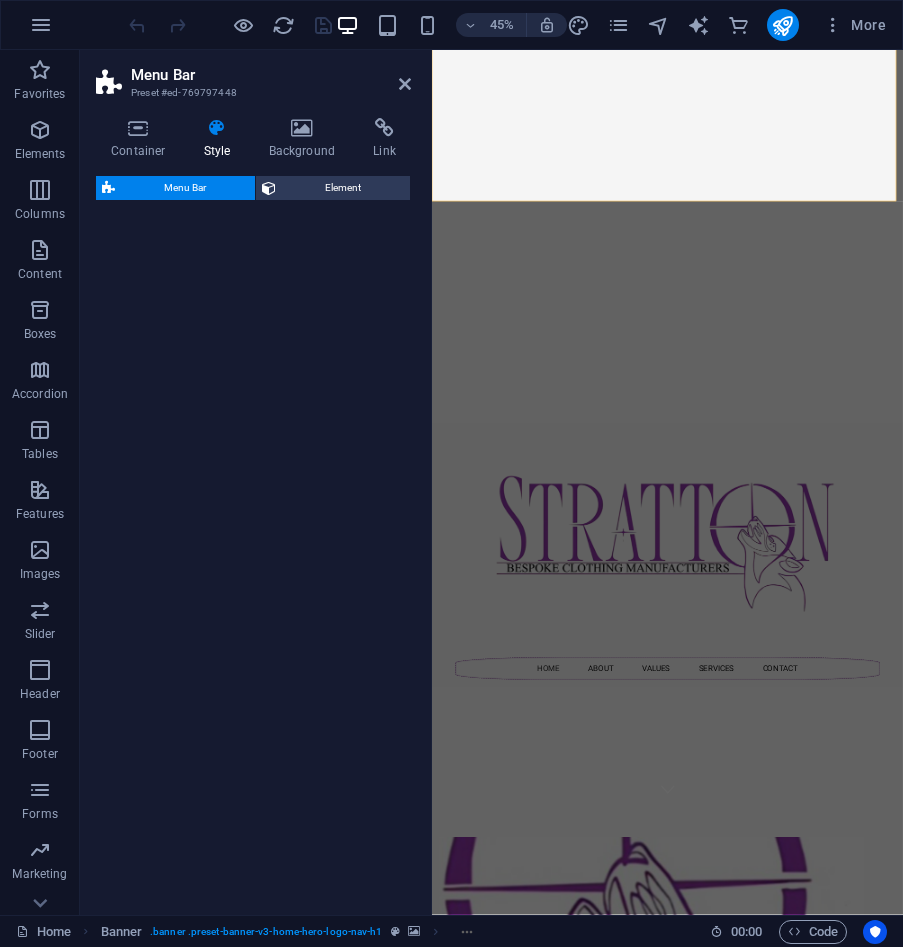 select on "rem" 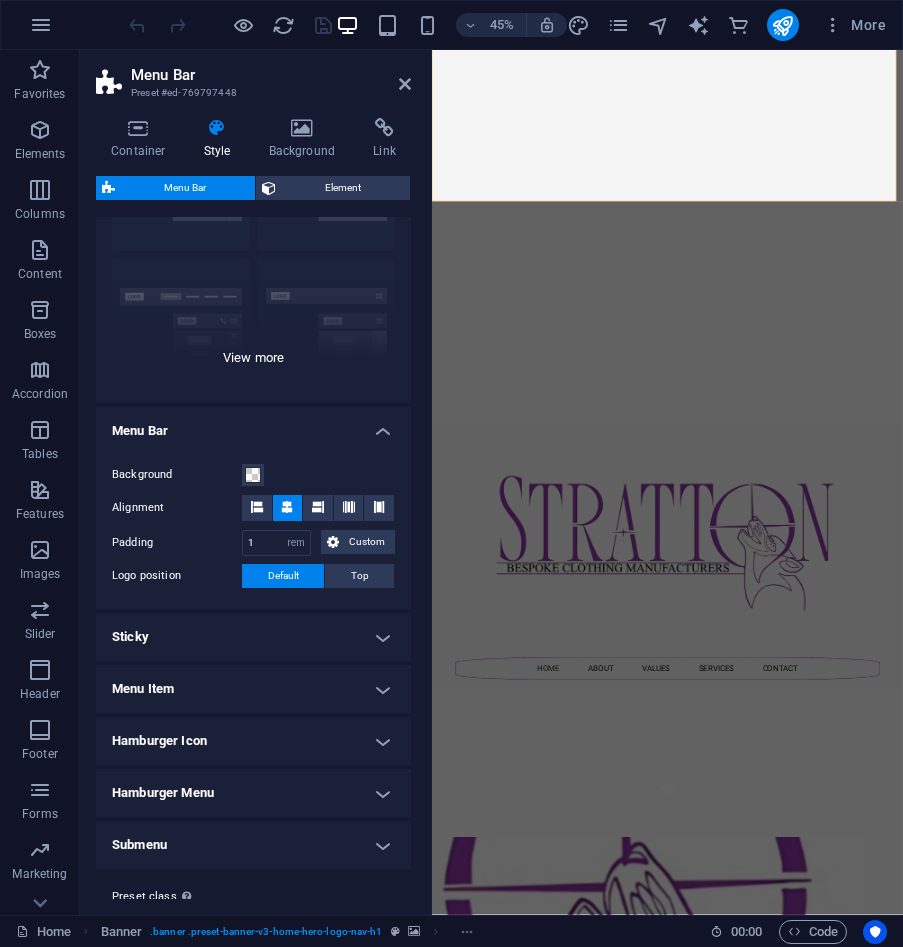 scroll, scrollTop: 150, scrollLeft: 0, axis: vertical 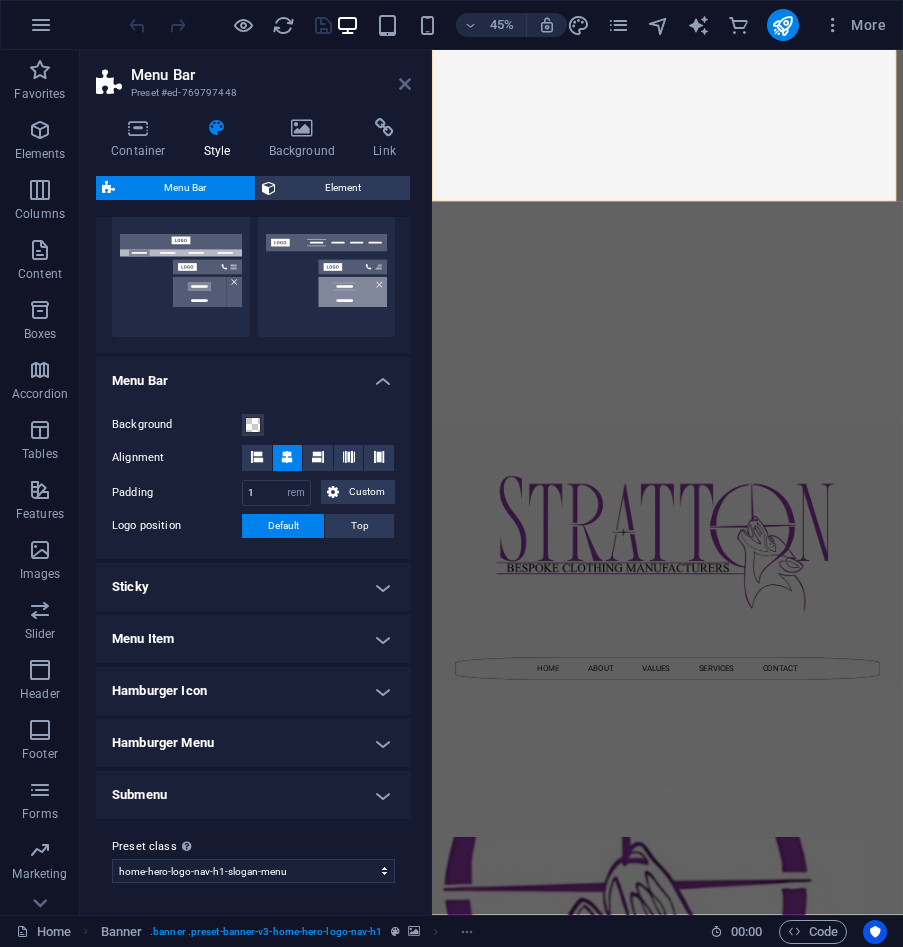 click at bounding box center [405, 84] 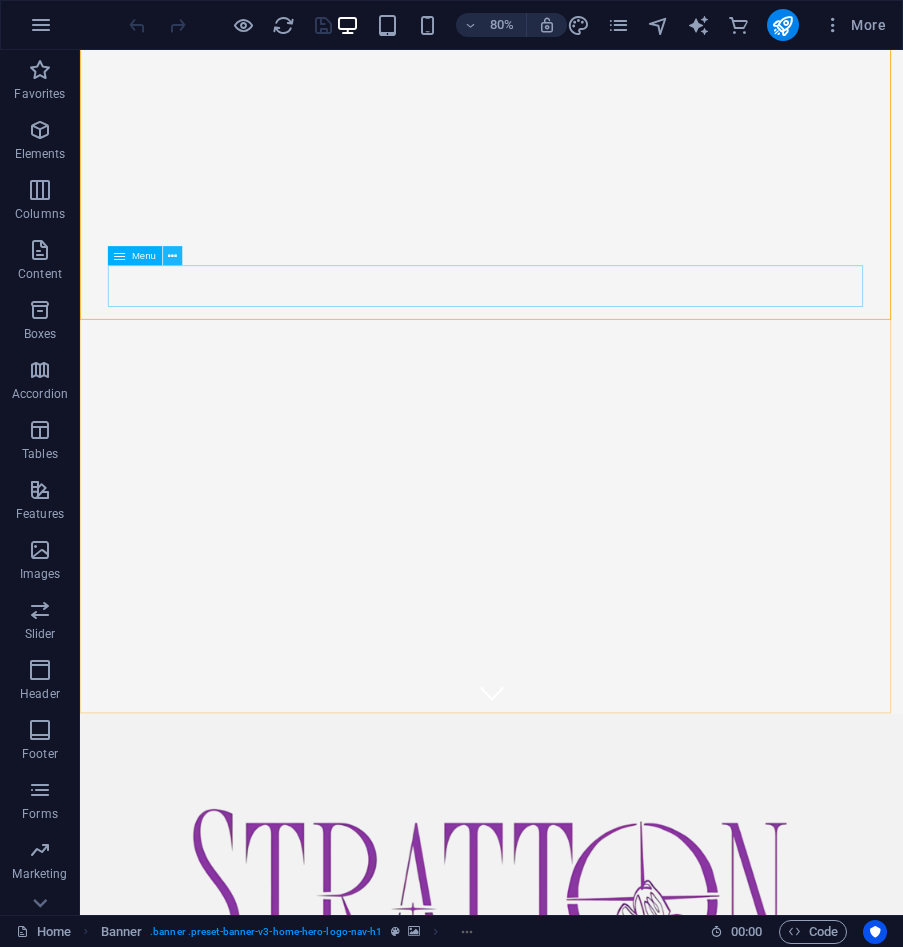 click at bounding box center [172, 255] 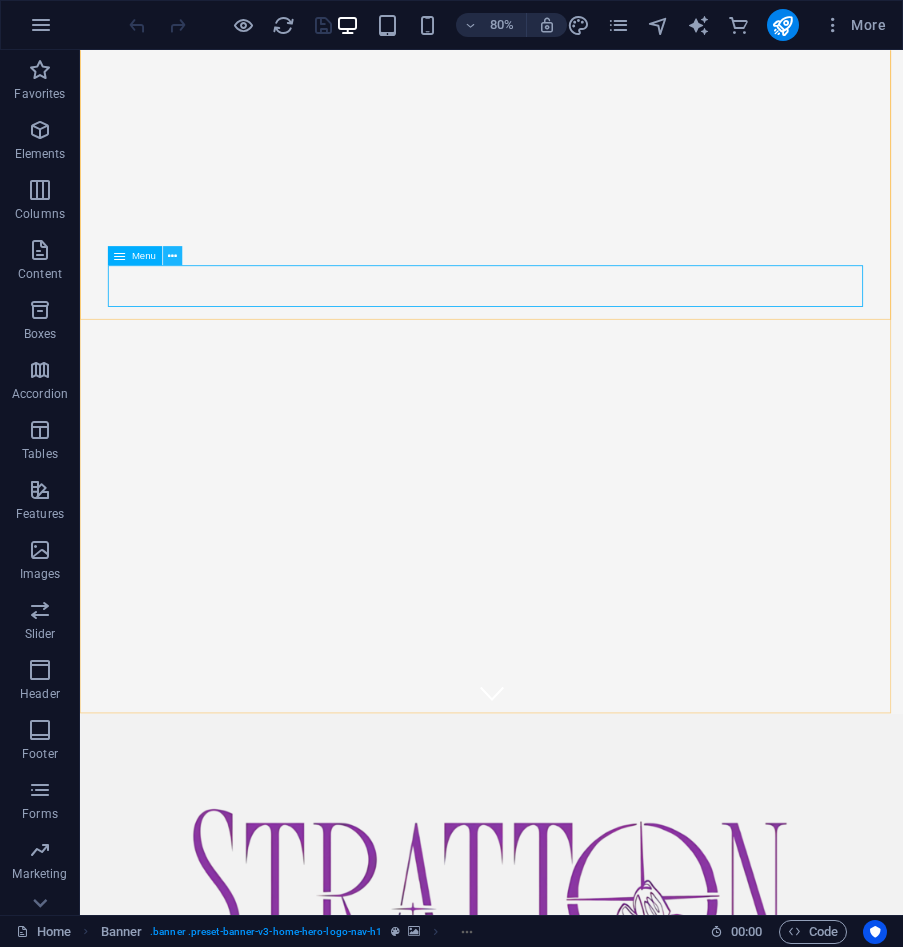click at bounding box center (172, 255) 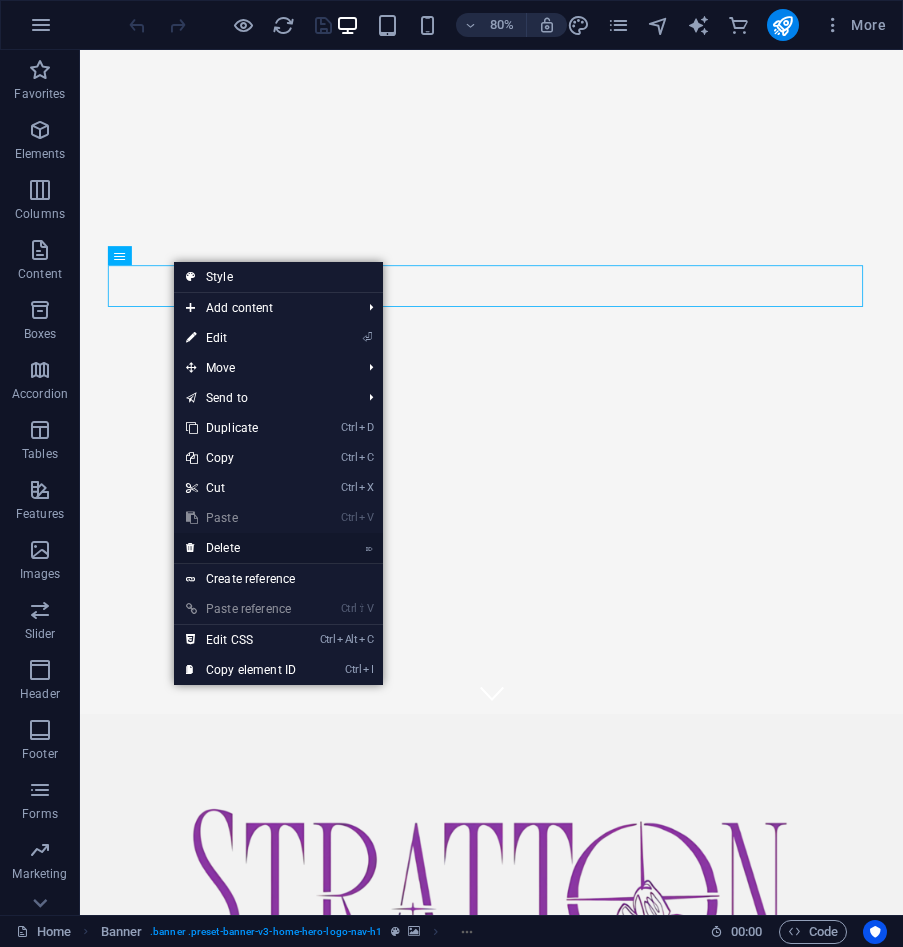 click on "⌦  Delete" at bounding box center [241, 548] 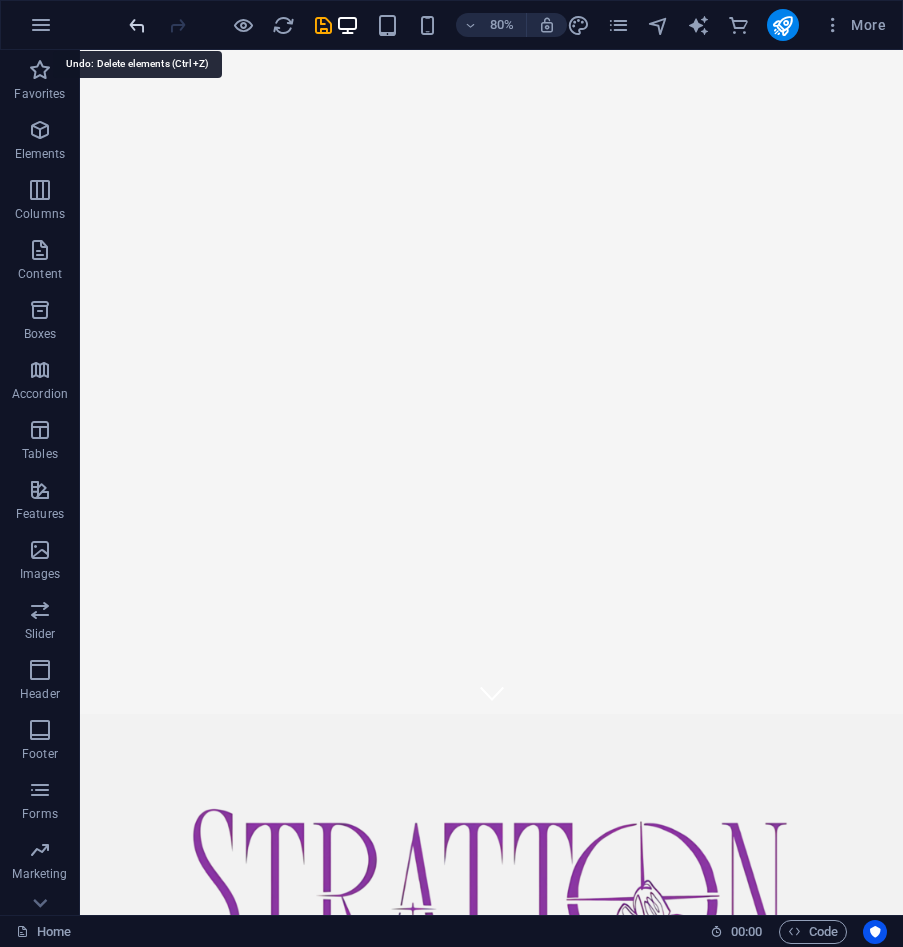 click at bounding box center [137, 25] 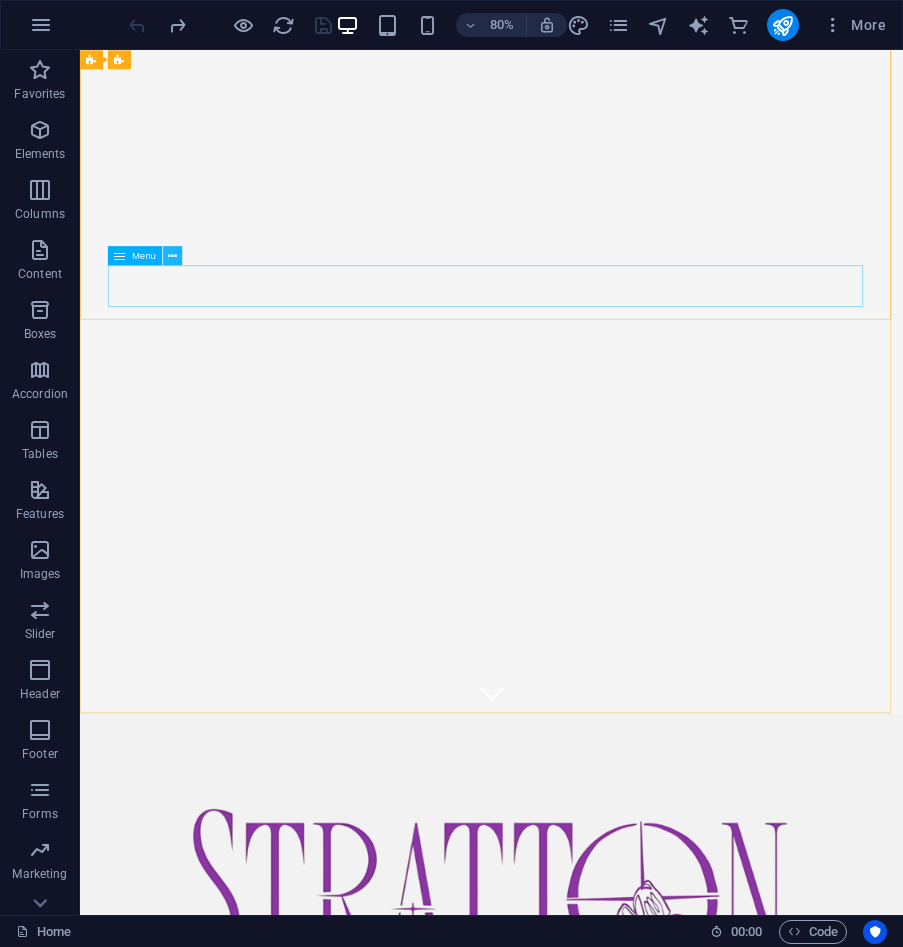 click at bounding box center (172, 255) 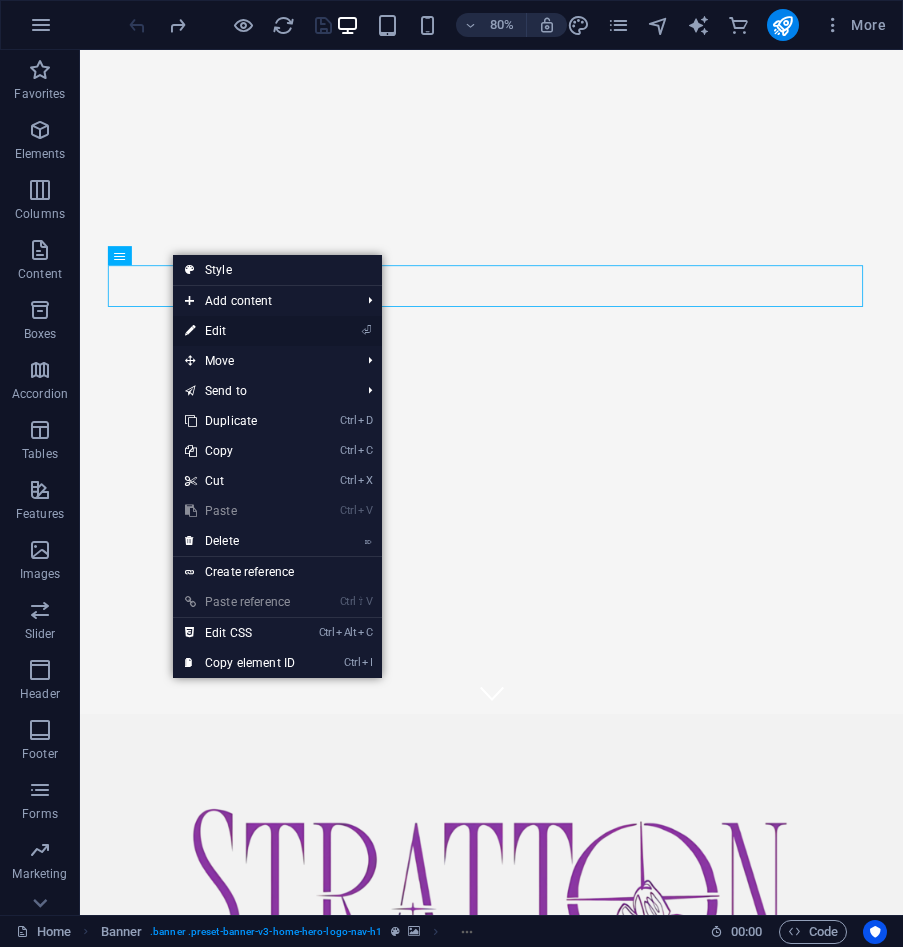 click on "⏎  Edit" at bounding box center (240, 331) 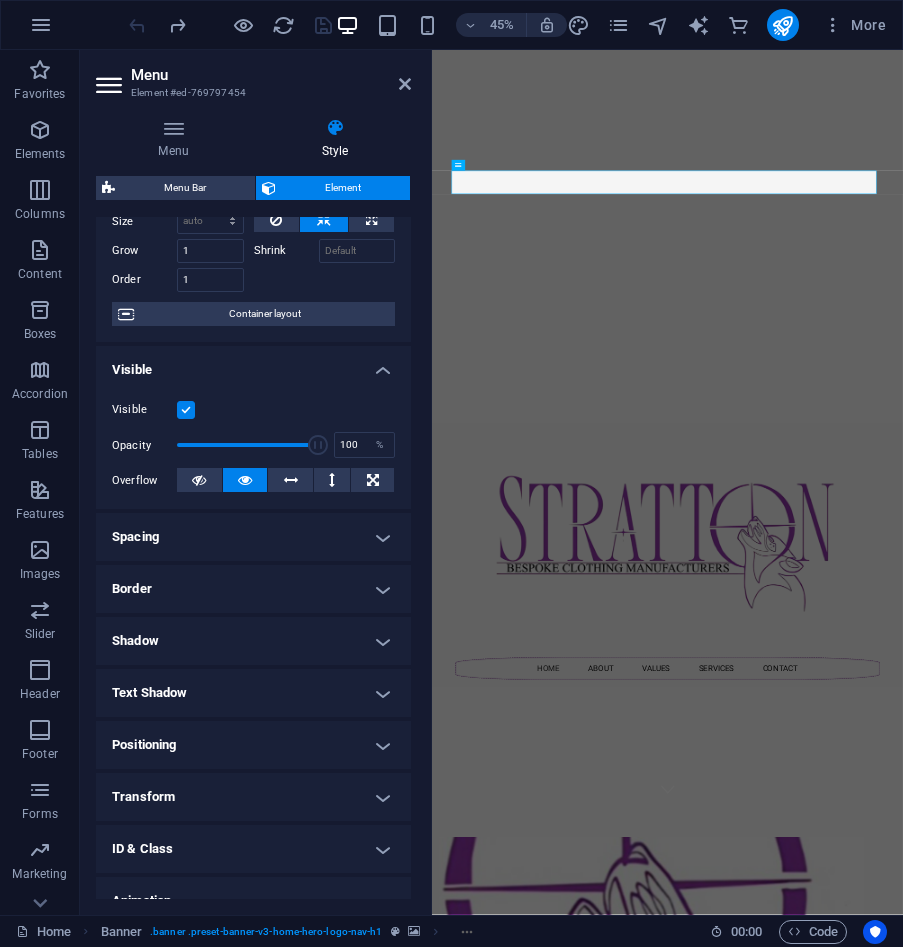 scroll, scrollTop: 86, scrollLeft: 0, axis: vertical 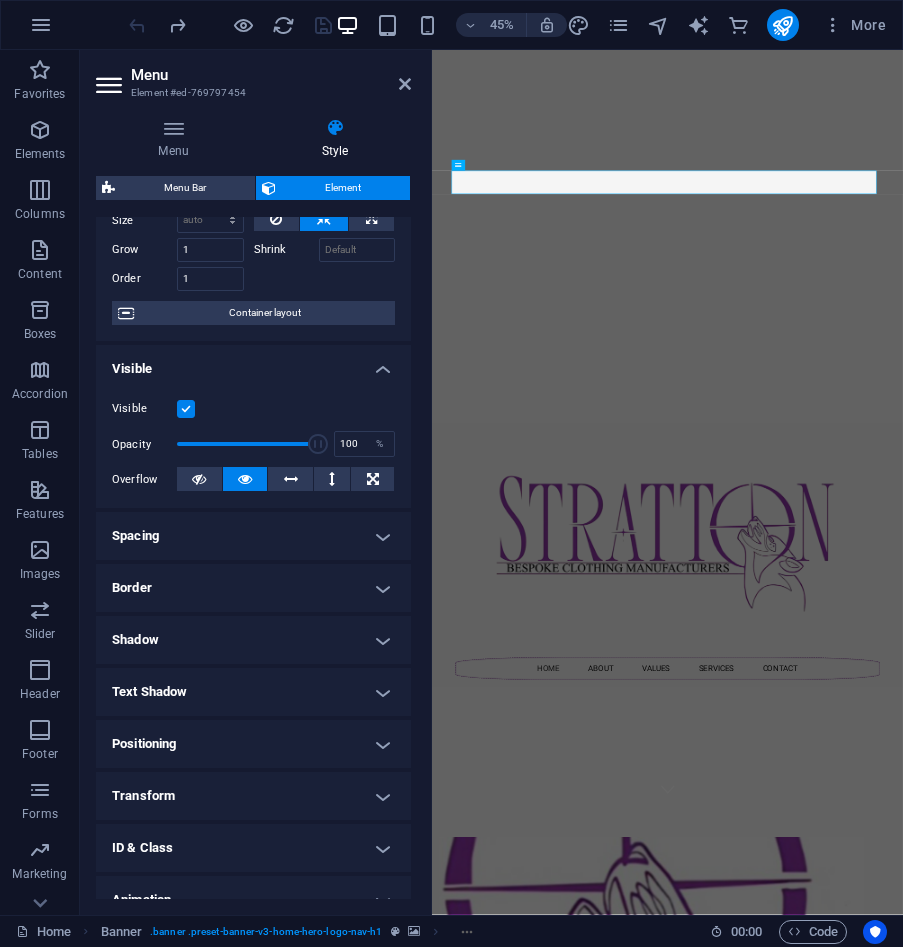 click on "Visible" at bounding box center (253, 409) 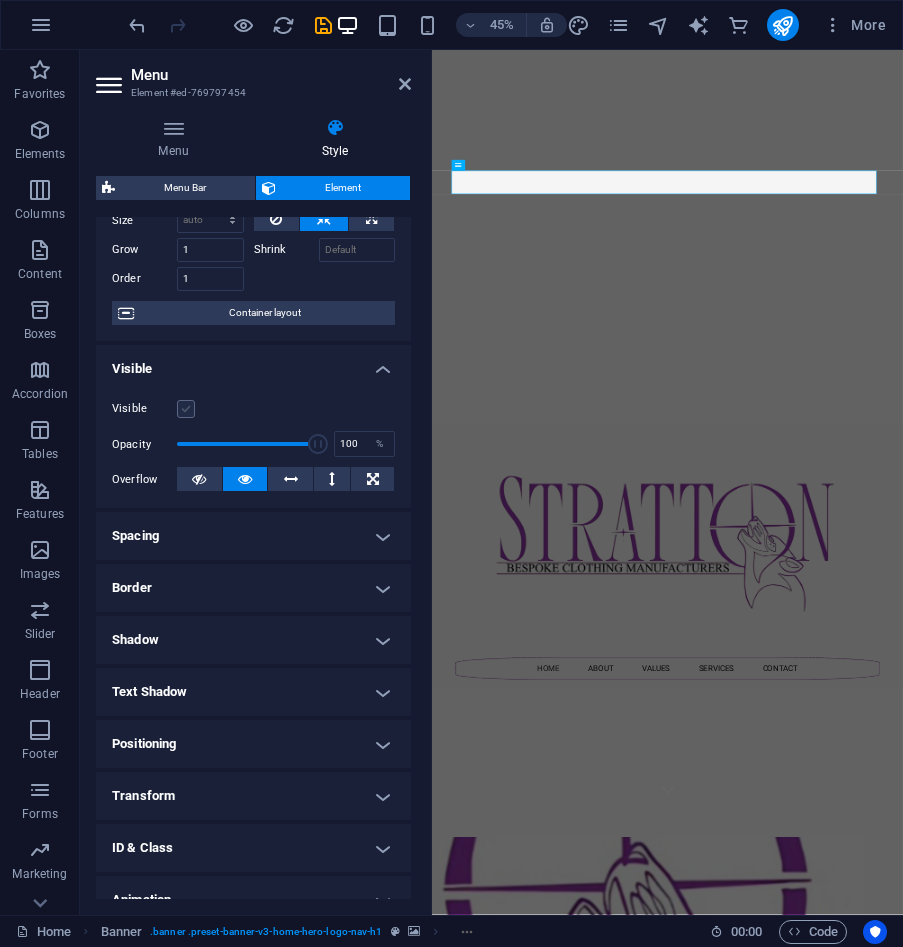 click at bounding box center [186, 409] 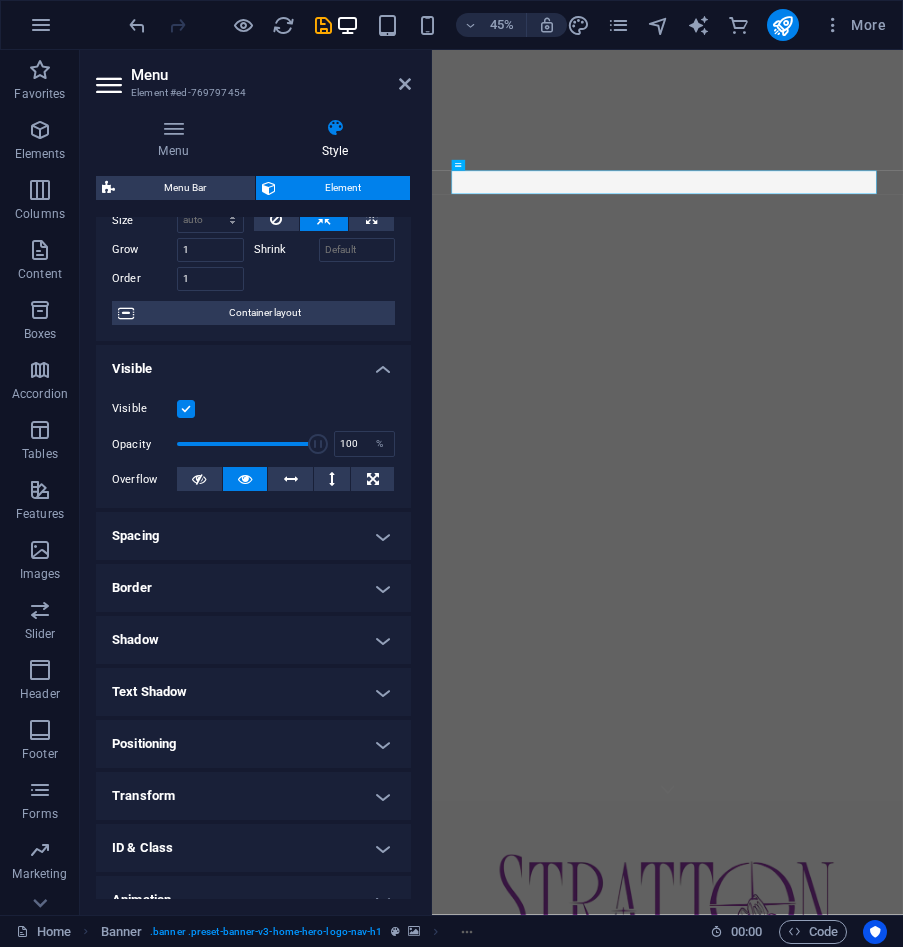 click at bounding box center [186, 409] 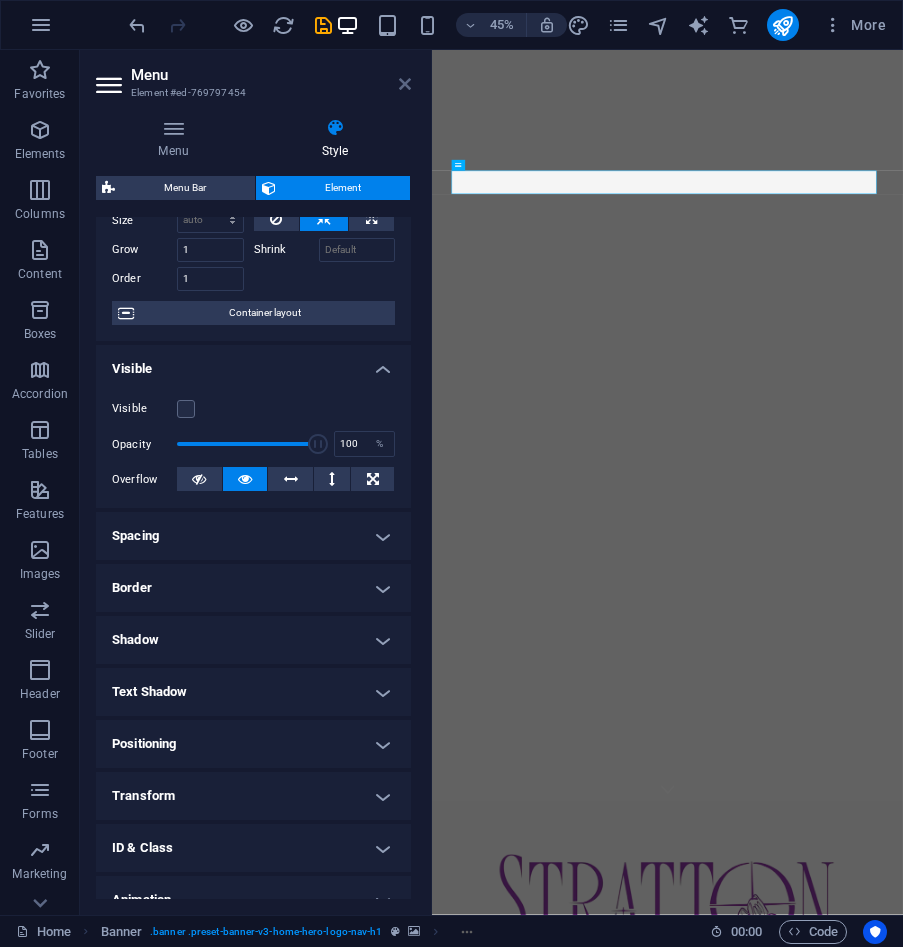 click at bounding box center (405, 84) 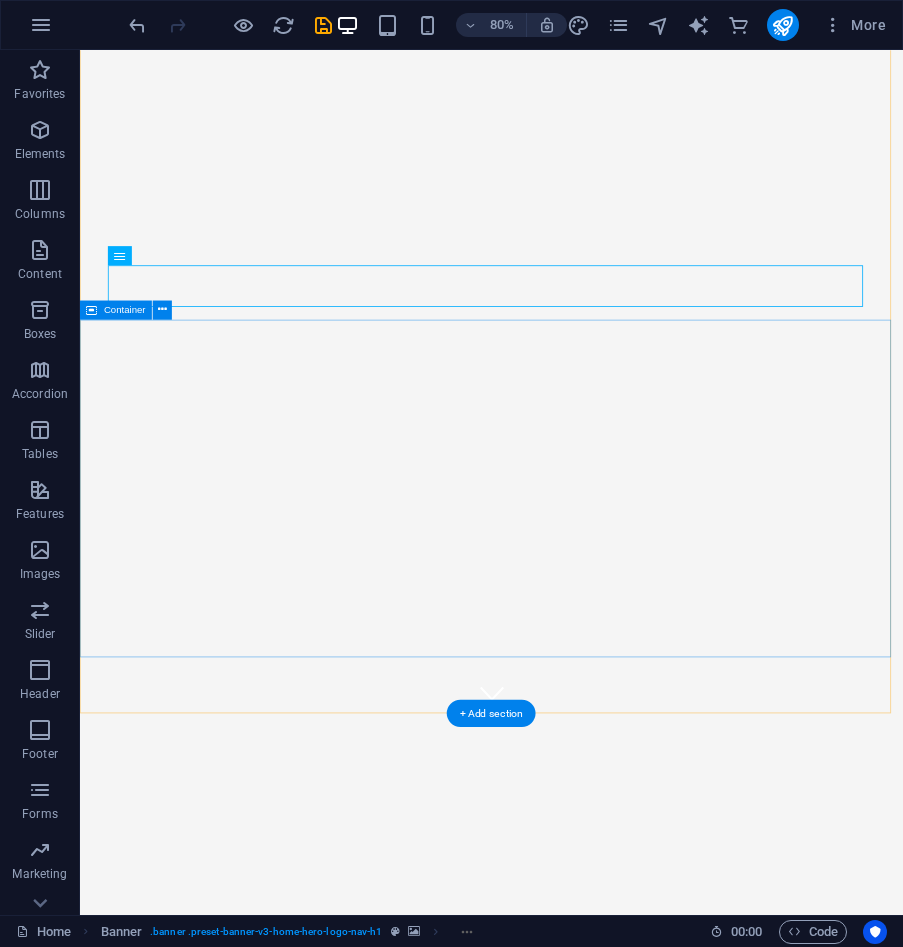 click at bounding box center (594, 2397) 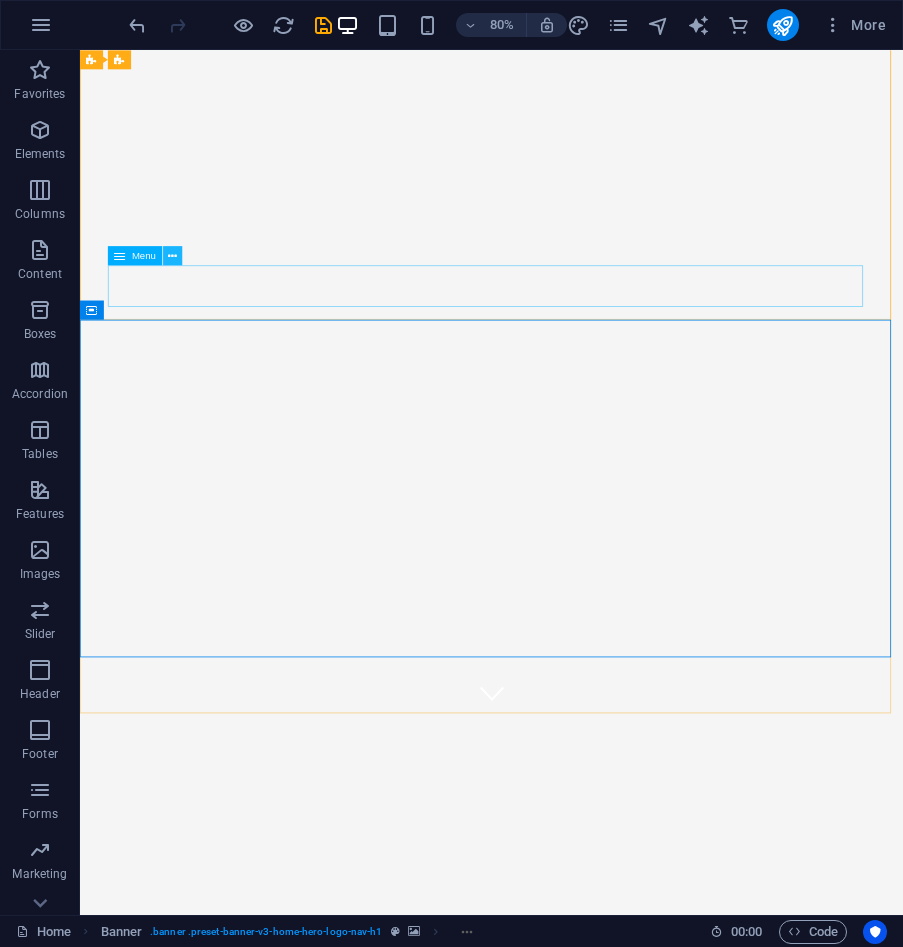 click at bounding box center (172, 255) 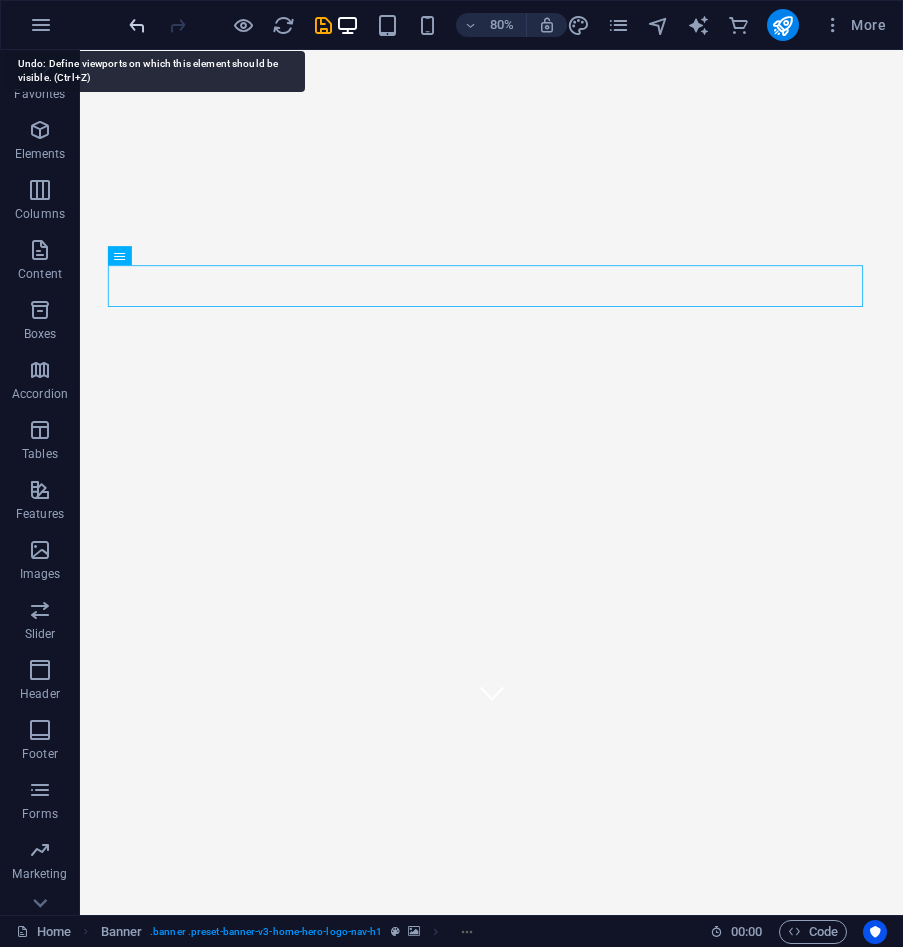 click at bounding box center (137, 25) 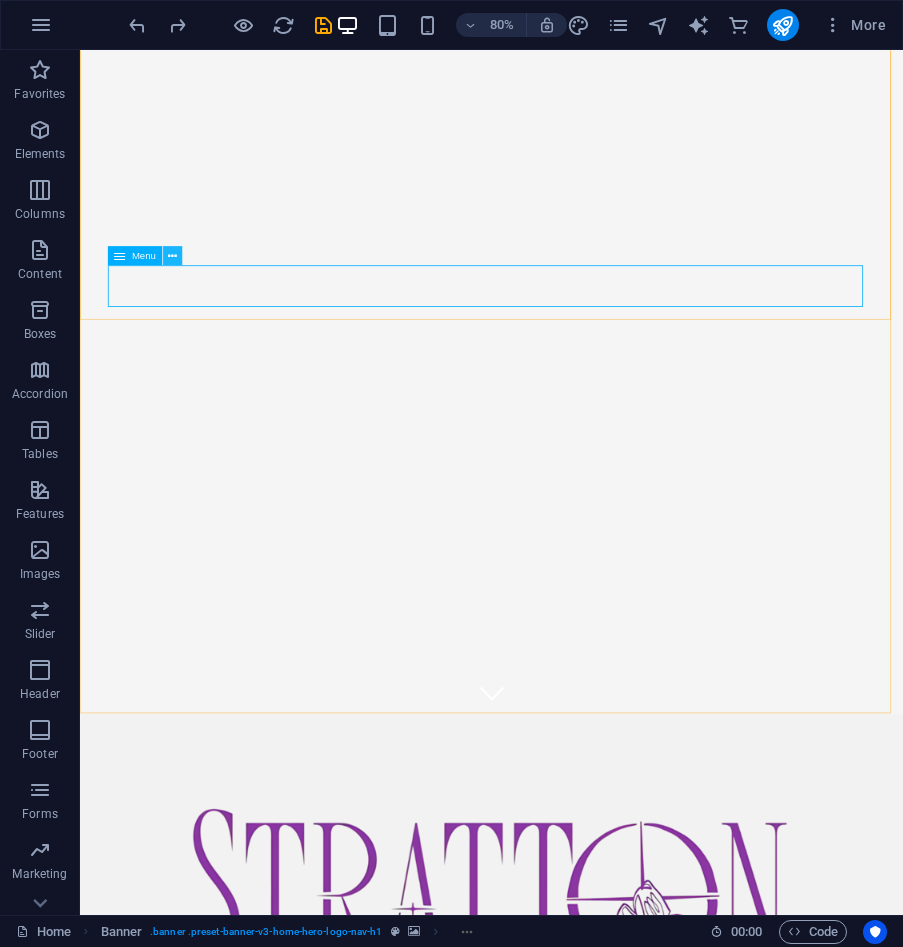 click at bounding box center [172, 255] 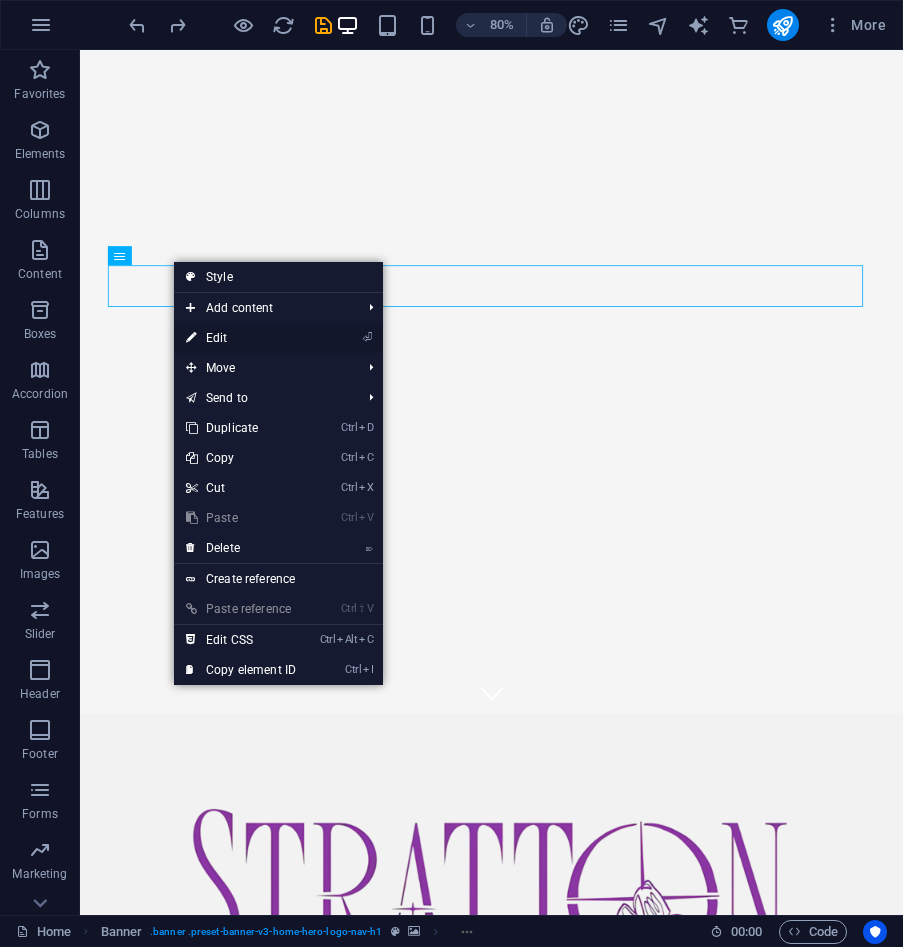click on "⏎  Edit" at bounding box center (241, 338) 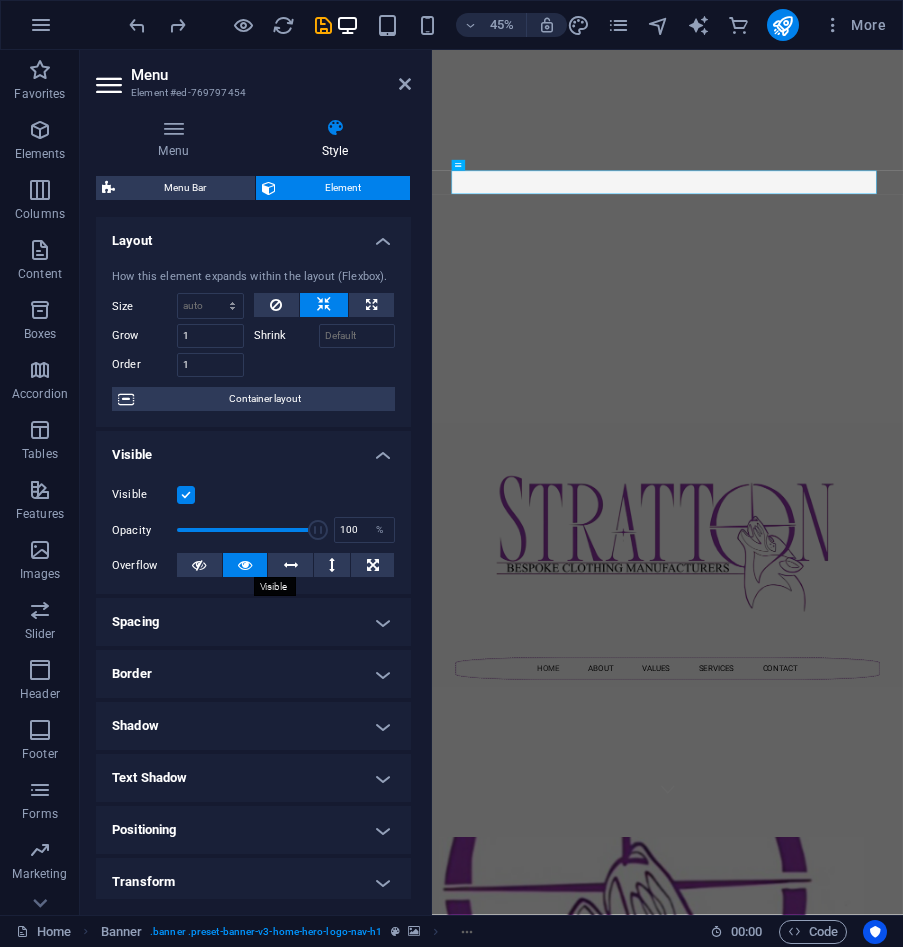 scroll, scrollTop: 163, scrollLeft: 0, axis: vertical 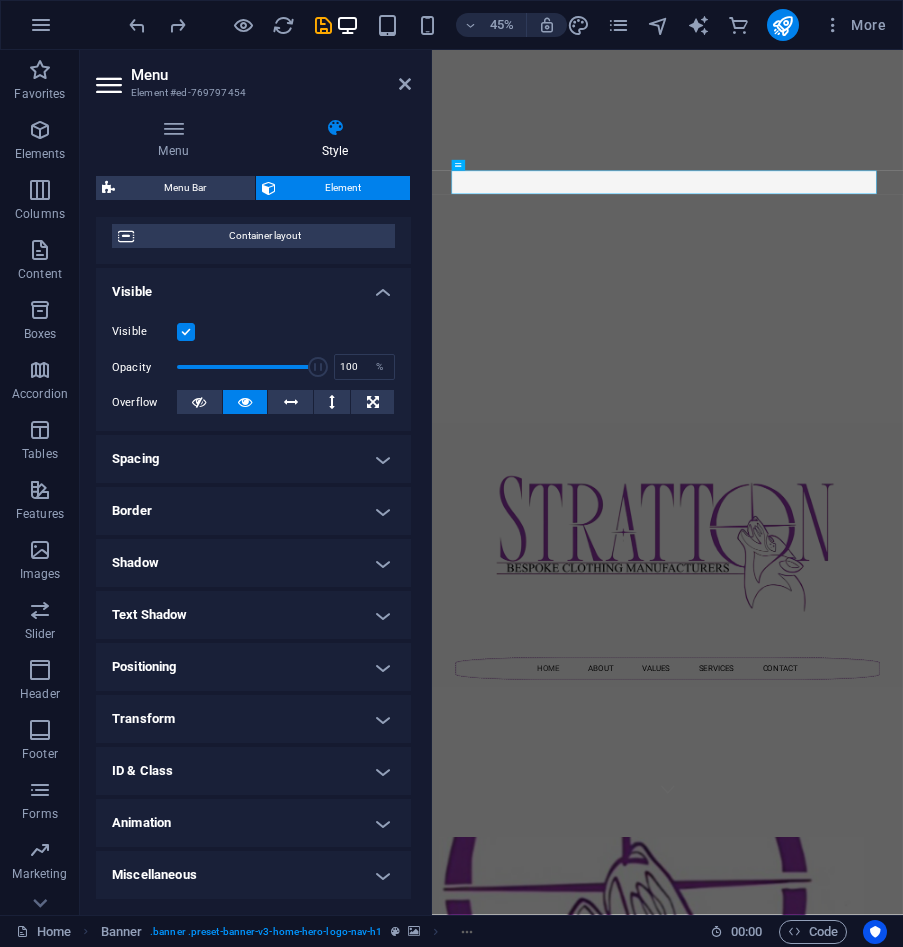 click on "Border" at bounding box center [253, 511] 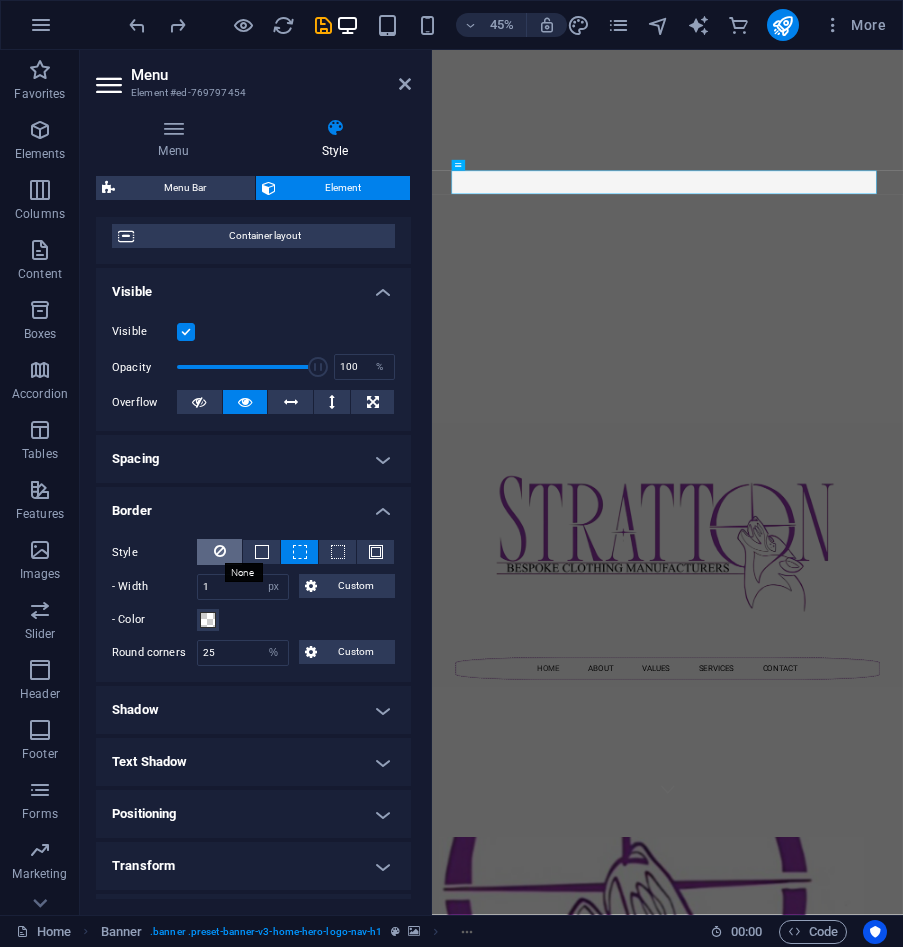 click at bounding box center [220, 551] 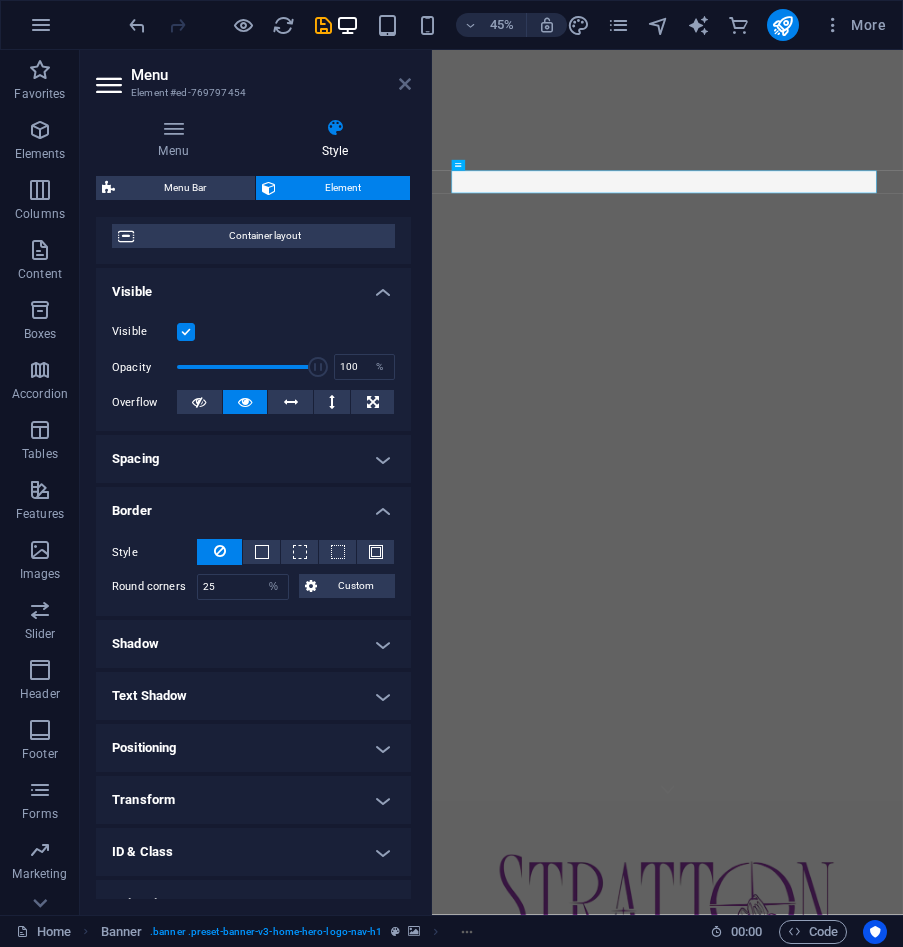 click at bounding box center (405, 84) 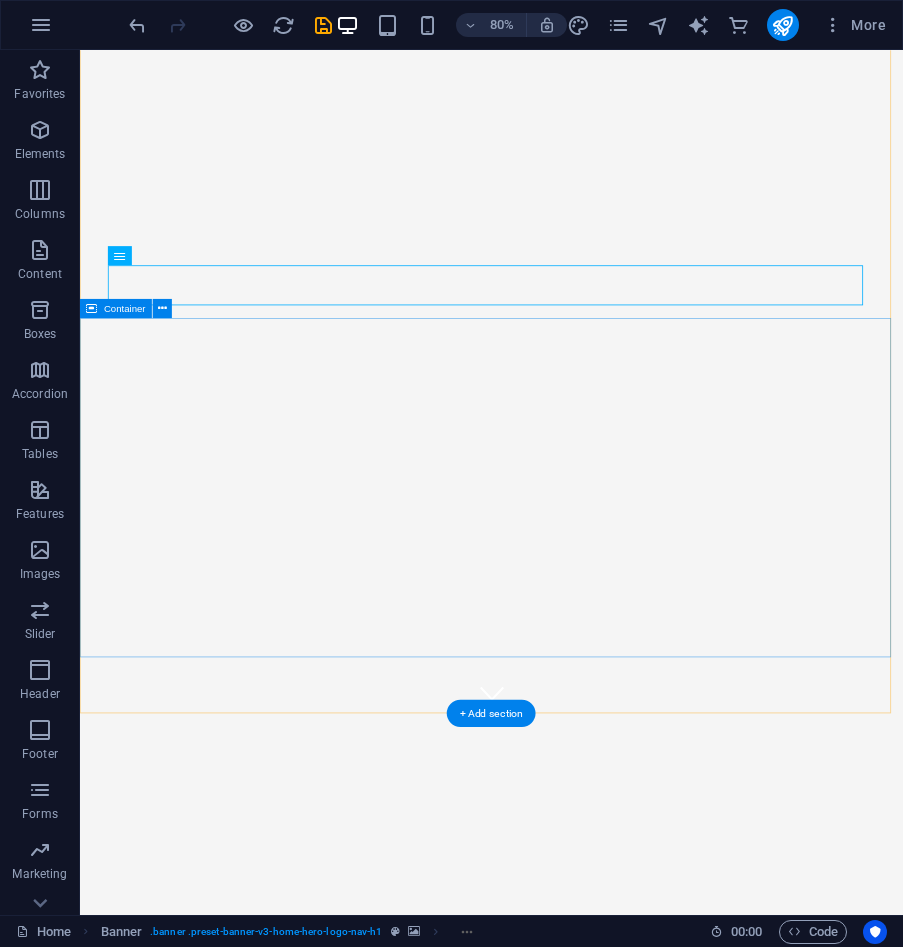 click at bounding box center [594, 2395] 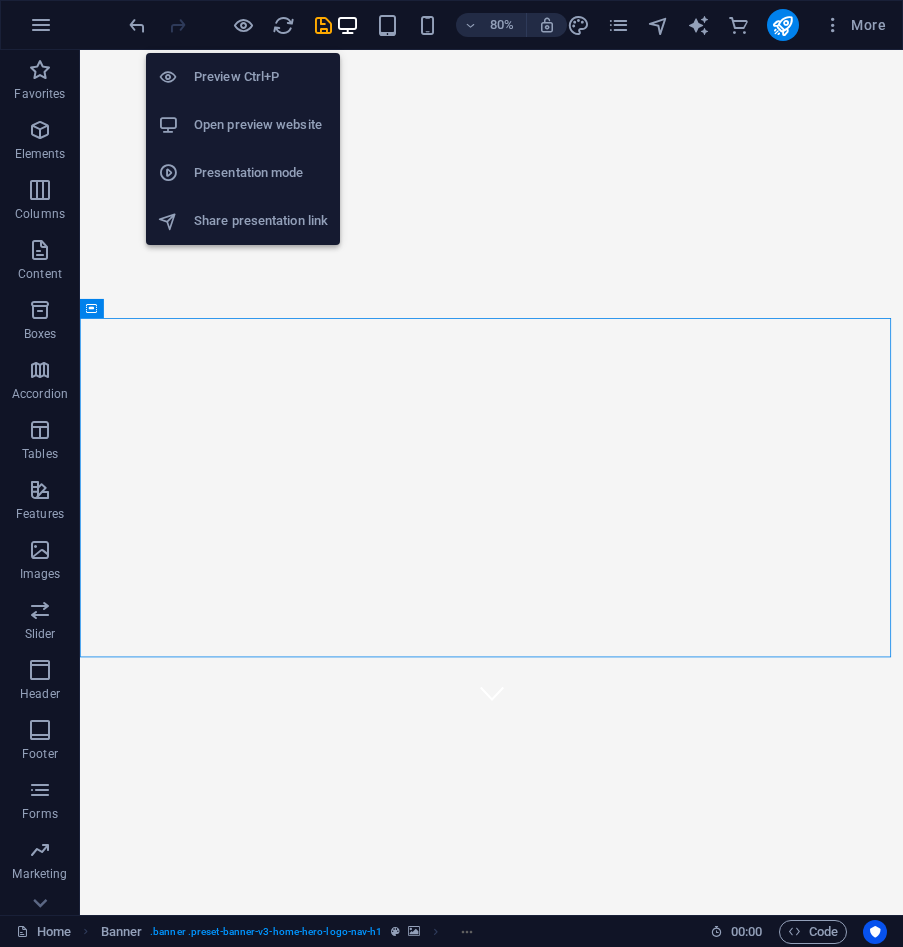 click on "Open preview website" at bounding box center (261, 125) 